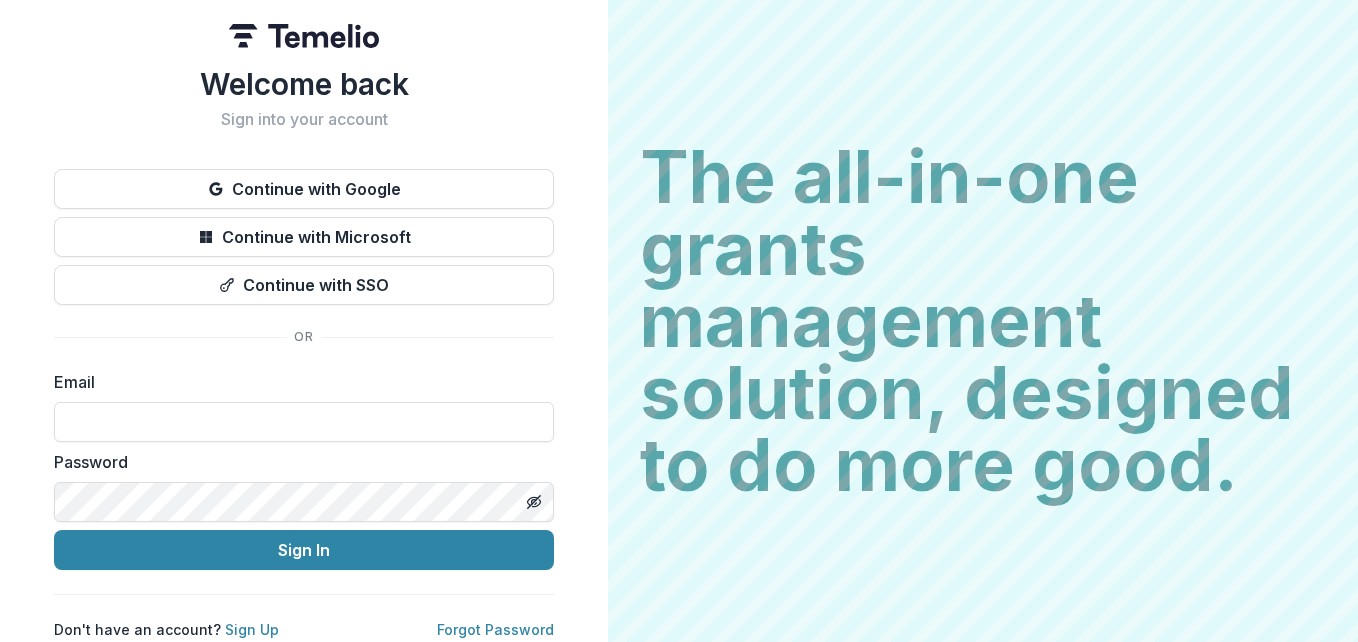 scroll, scrollTop: 0, scrollLeft: 0, axis: both 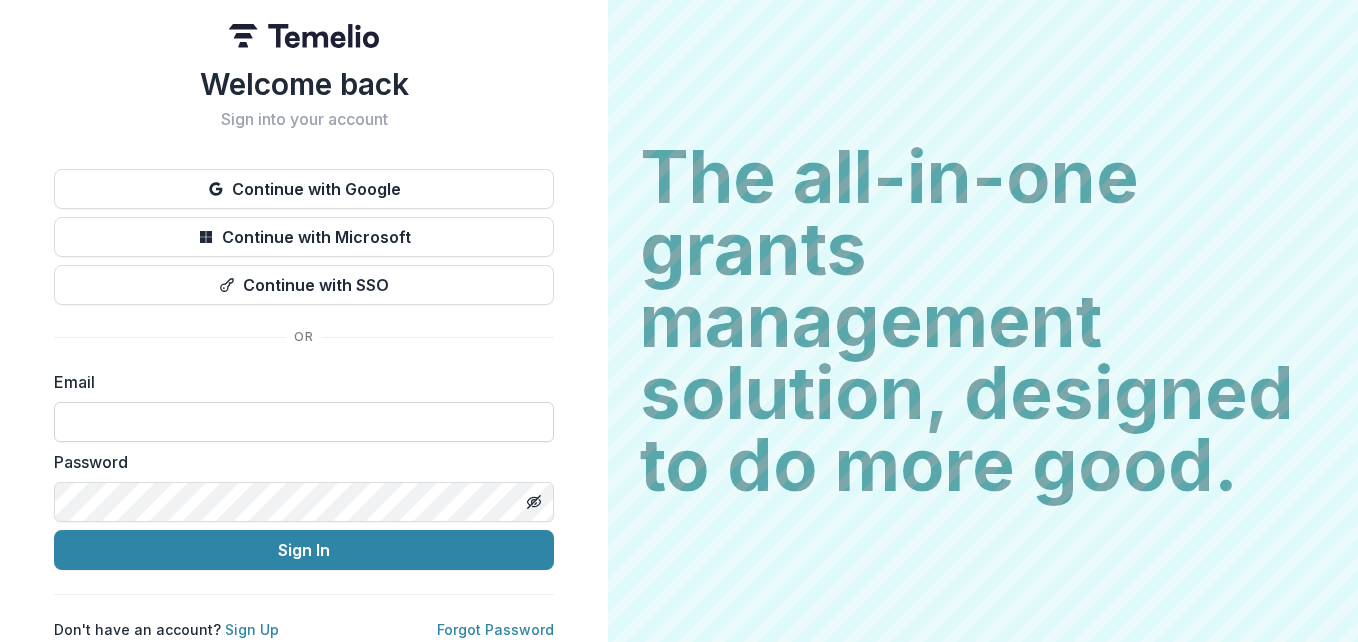 click at bounding box center (304, 422) 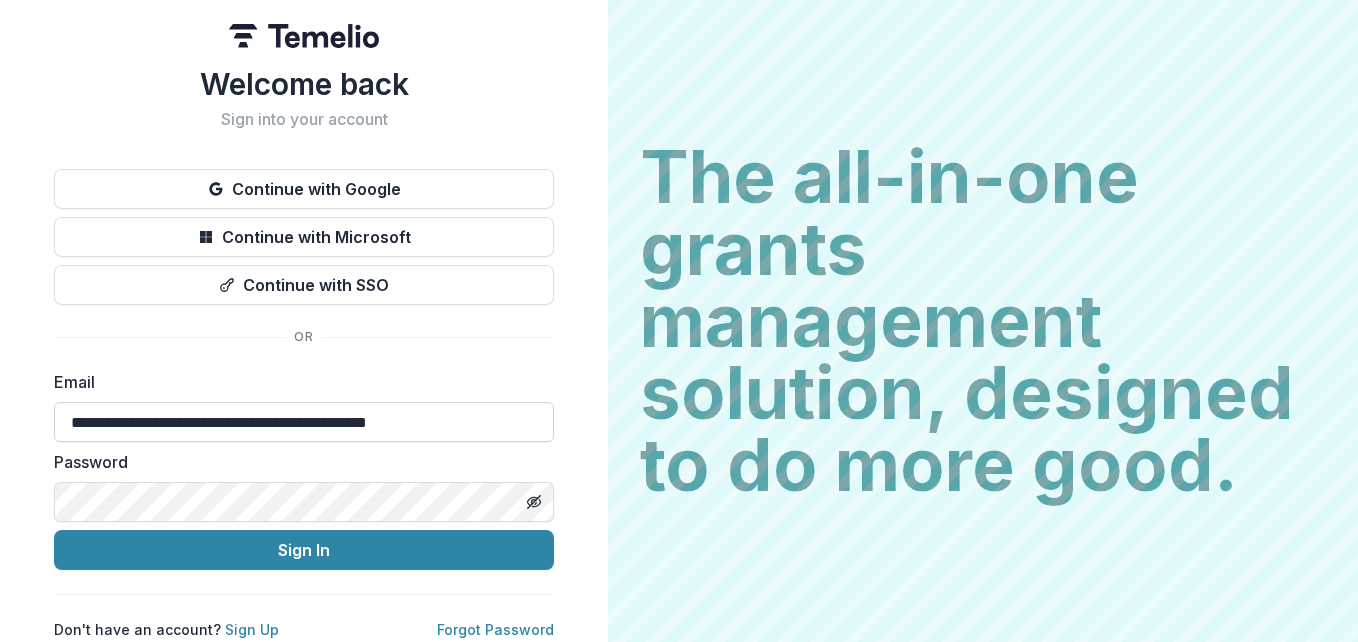 type on "**********" 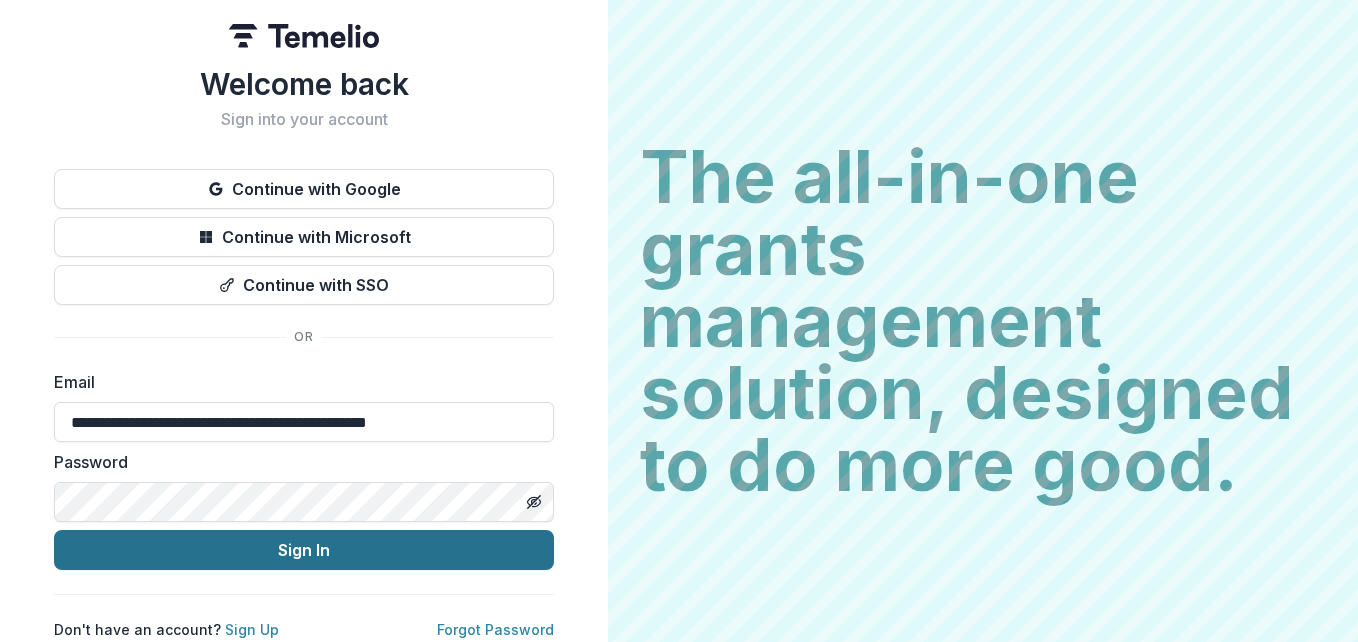click on "Sign In" at bounding box center (304, 550) 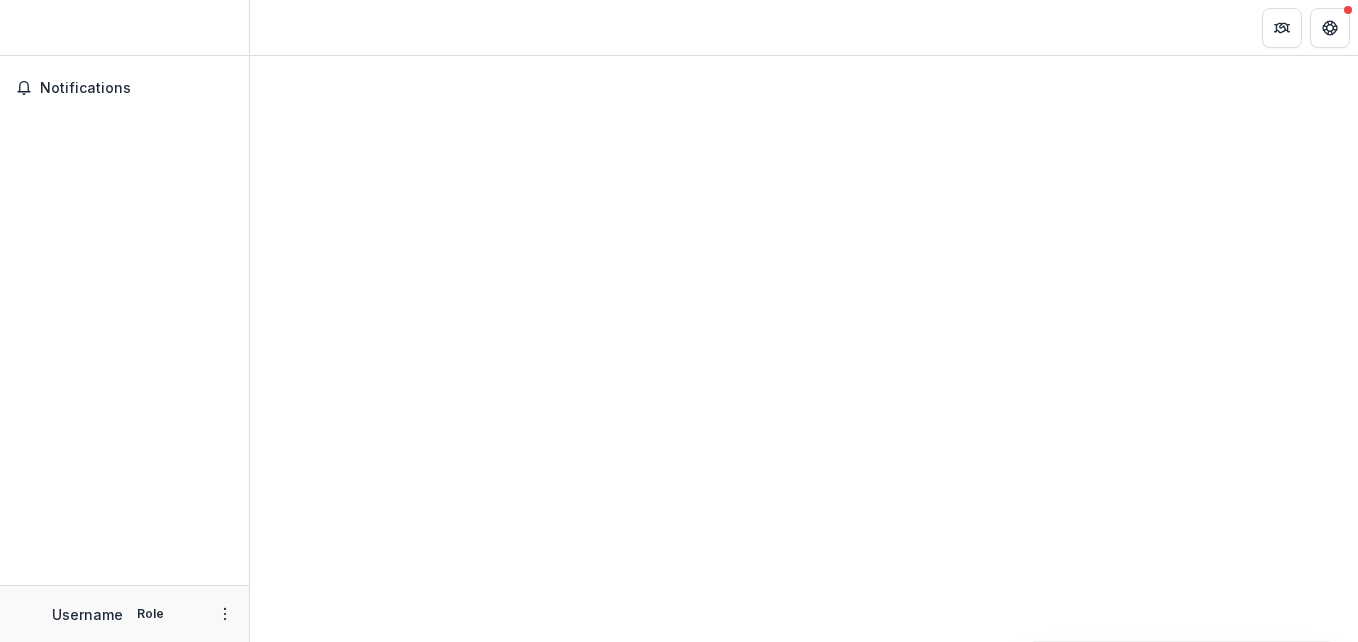 scroll, scrollTop: 0, scrollLeft: 0, axis: both 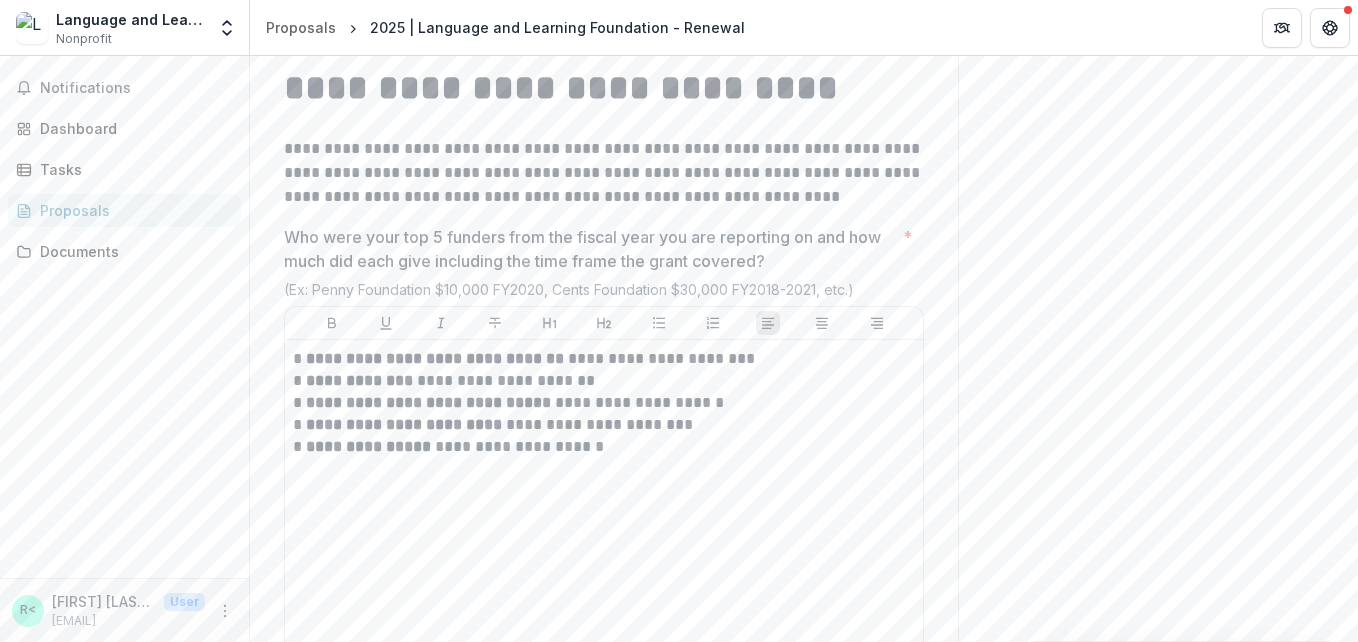 click on "Who were your top 5 funders from the fiscal year you are reporting on and how much did each give including the time frame the grant covered?" at bounding box center [589, 249] 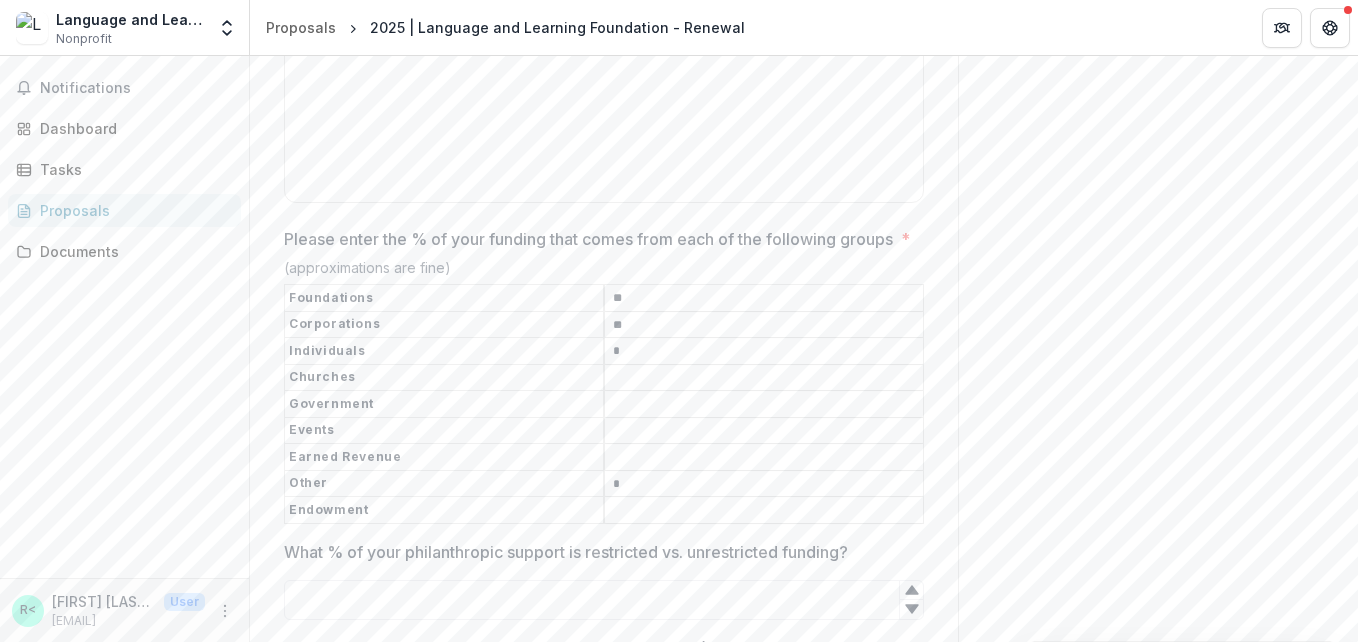 scroll, scrollTop: 11420, scrollLeft: 0, axis: vertical 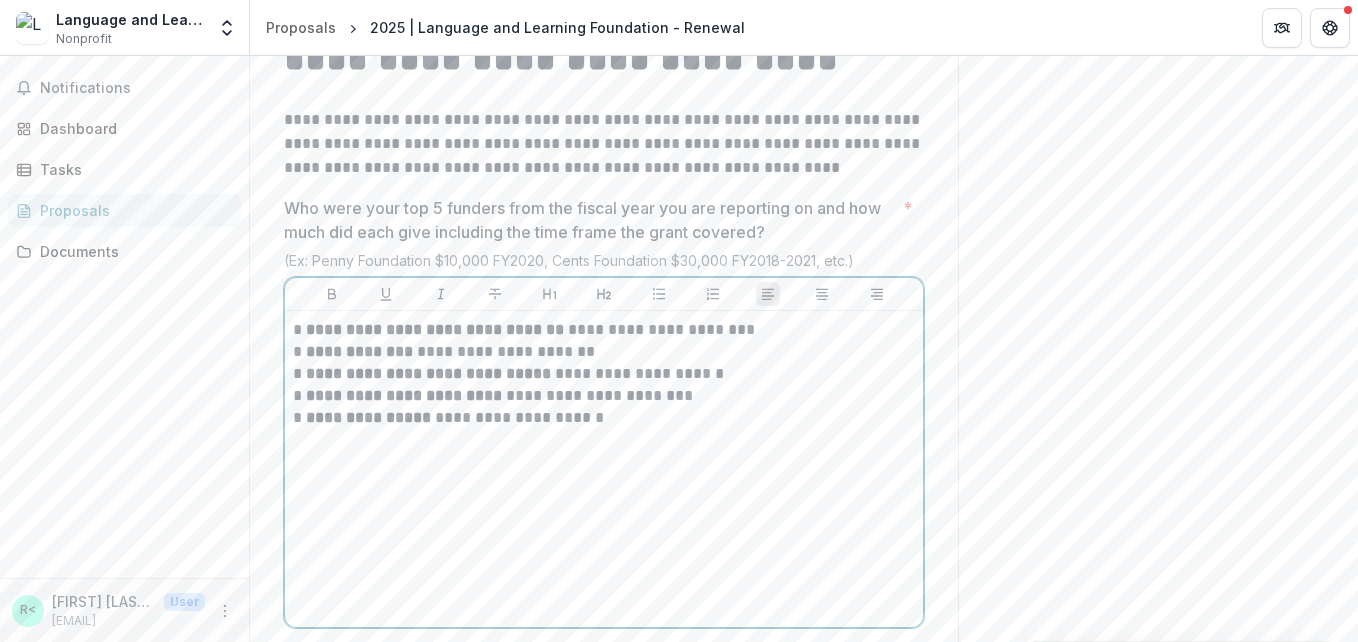 click on "**********" at bounding box center (604, 330) 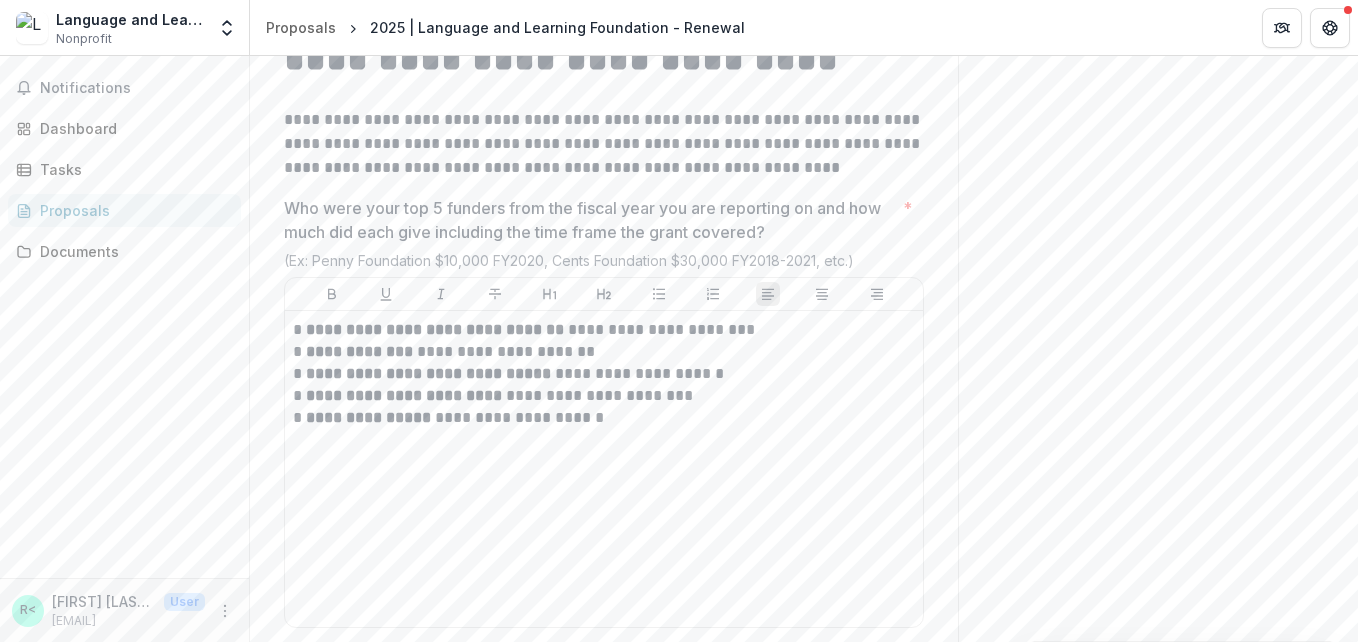 drag, startPoint x: 782, startPoint y: 258, endPoint x: 283, endPoint y: 230, distance: 499.78494 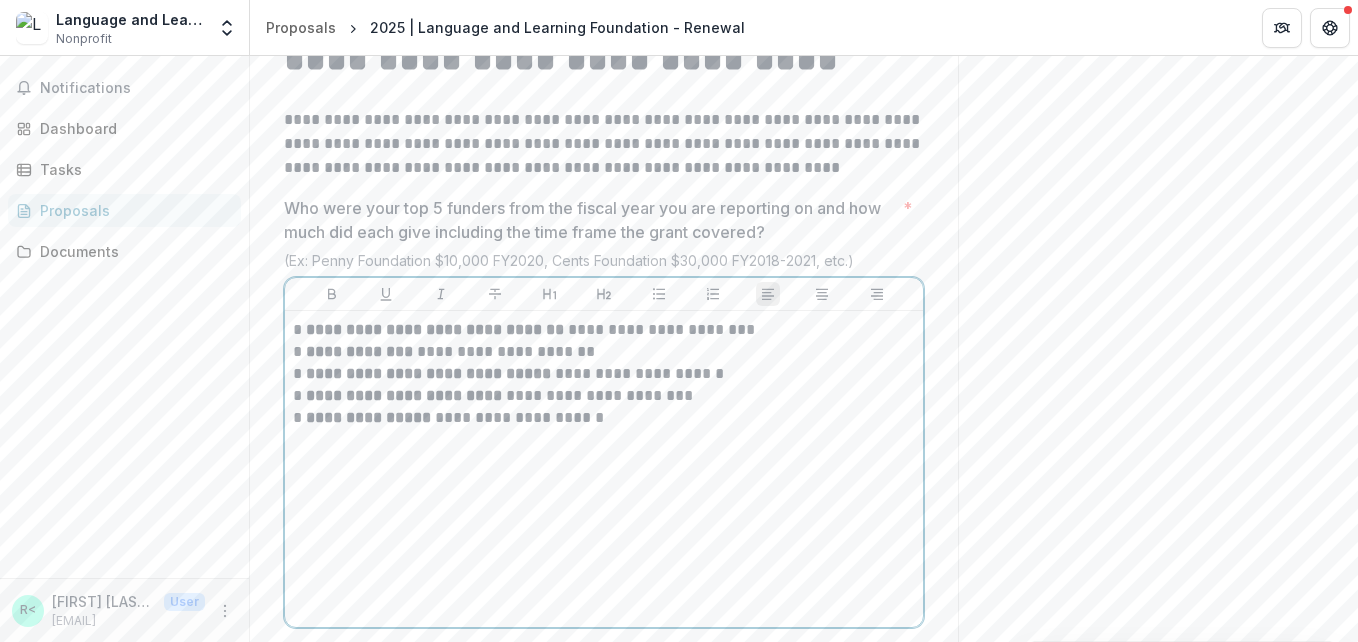 click on "**********" at bounding box center [604, 330] 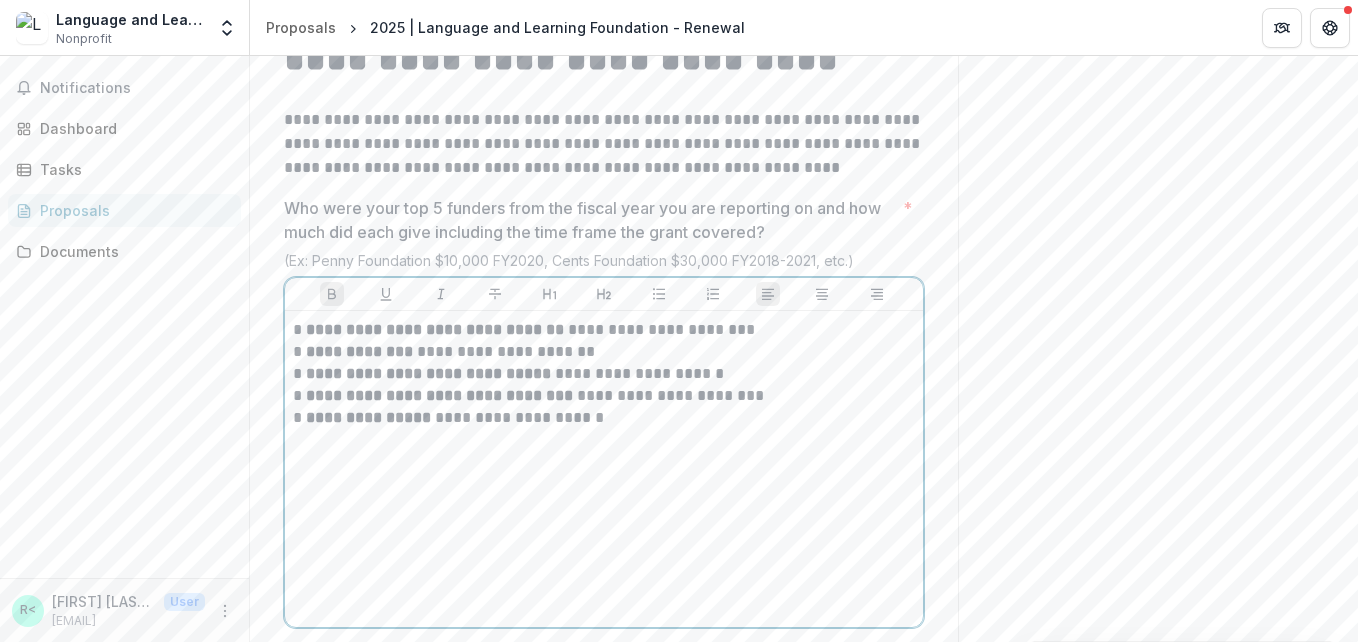 click on "**********" at bounding box center (437, 329) 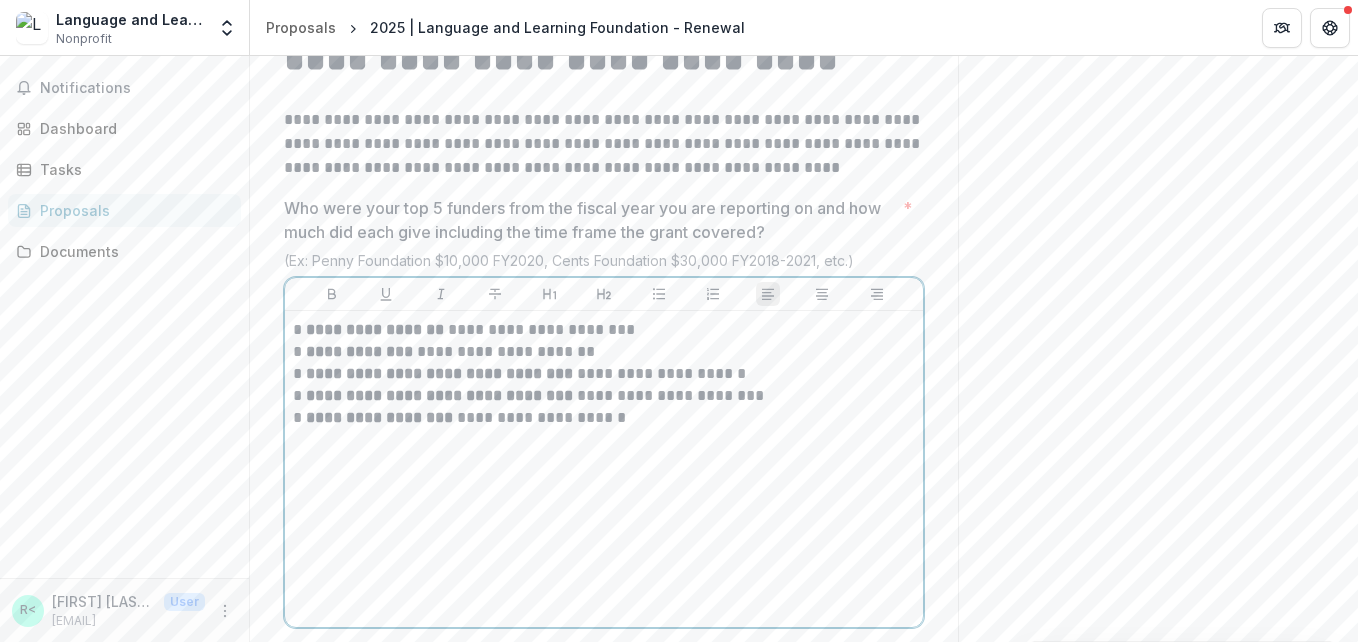 click on "**********" at bounding box center [604, 396] 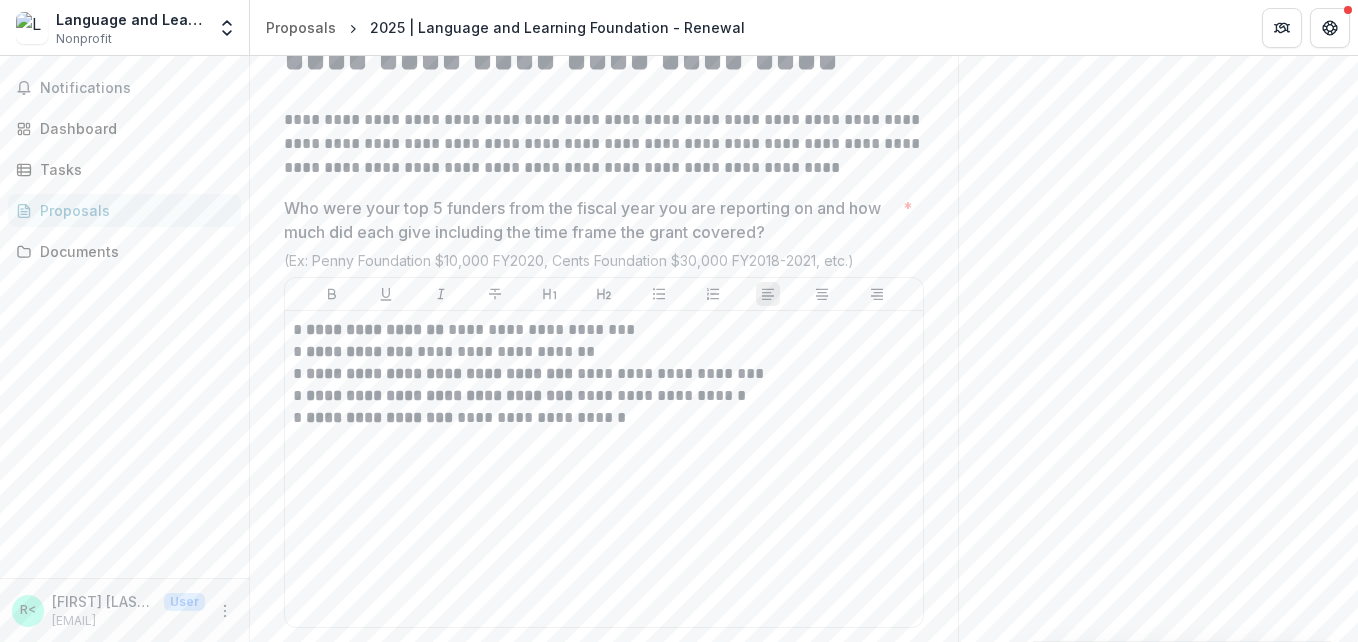 click on "Who were your top 5 funders from the fiscal year you are reporting on and how much did each give including the time frame the grant covered?" at bounding box center [589, 220] 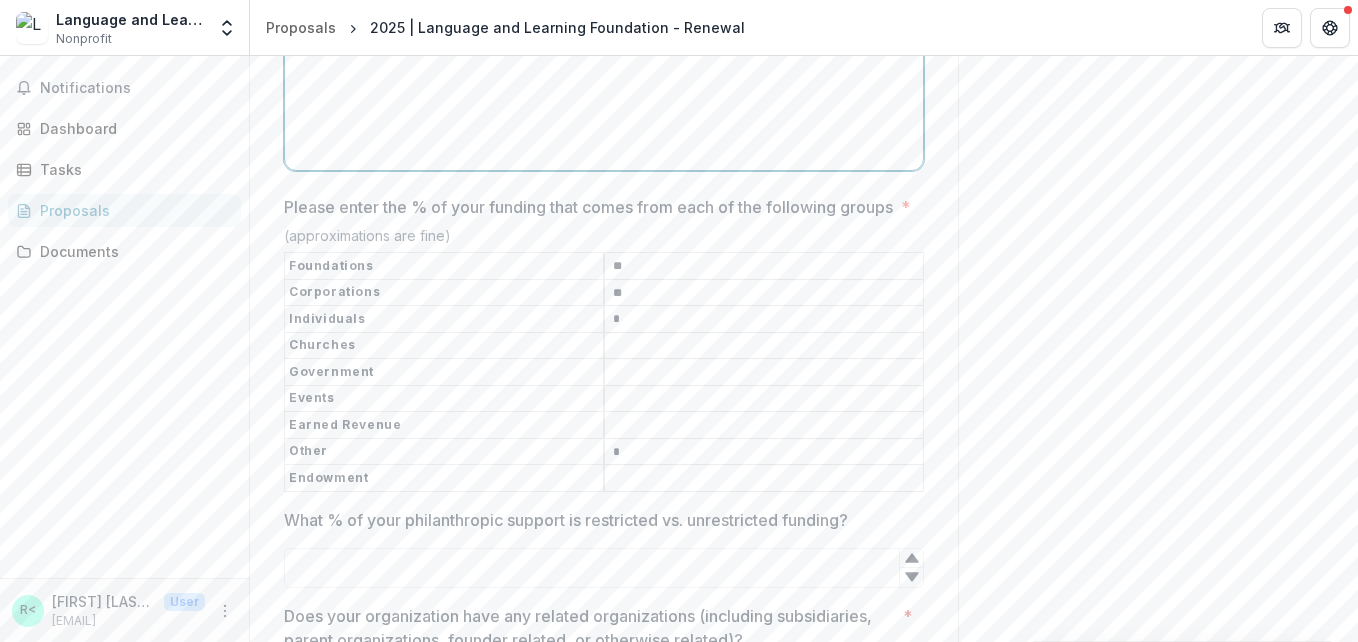 scroll, scrollTop: 11447, scrollLeft: 0, axis: vertical 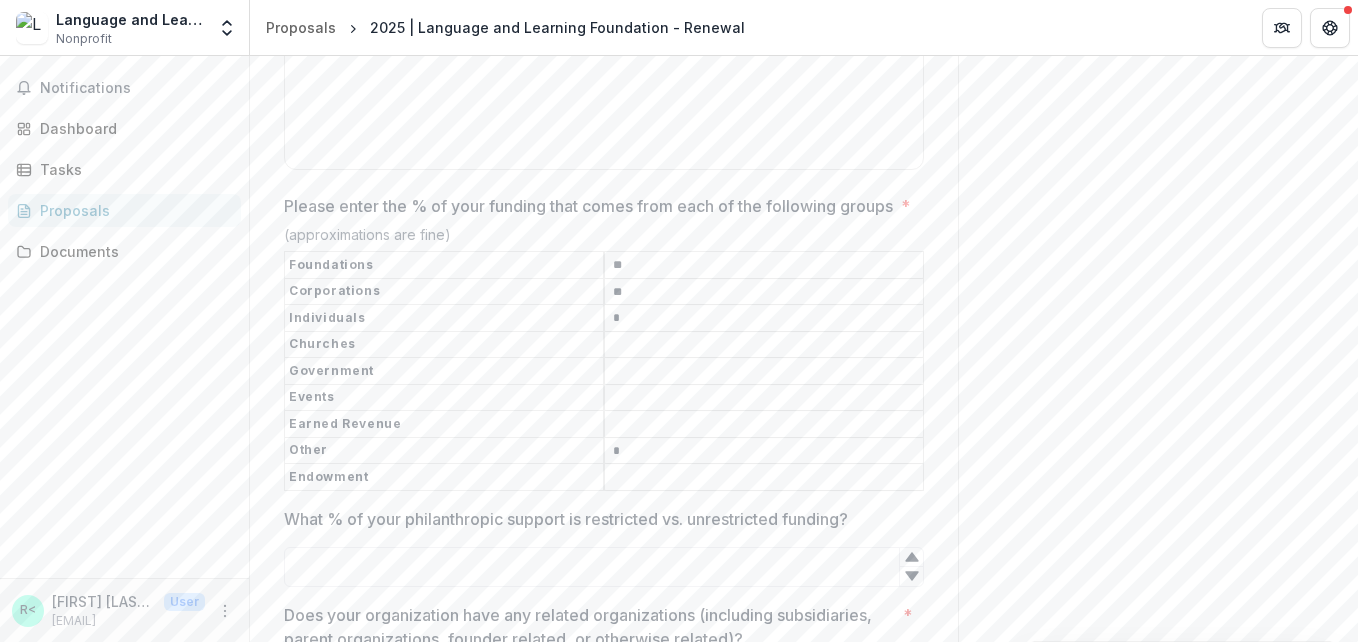 click on "**" at bounding box center [764, 266] 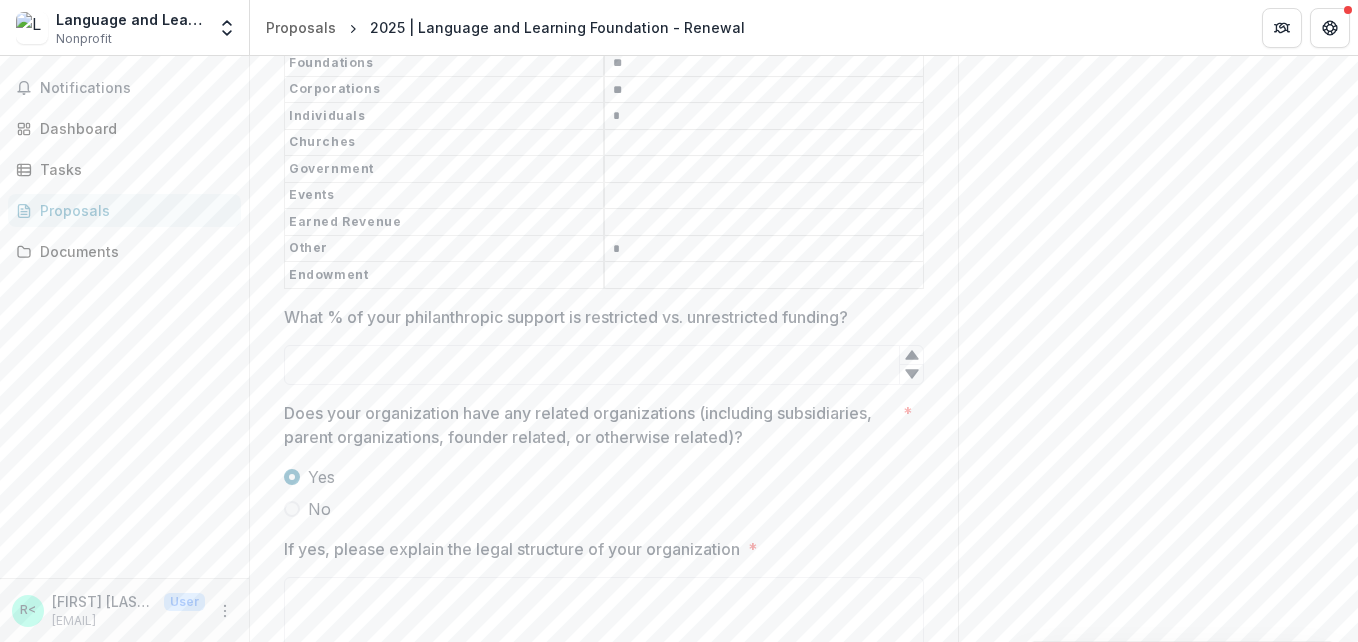scroll, scrollTop: 11720, scrollLeft: 0, axis: vertical 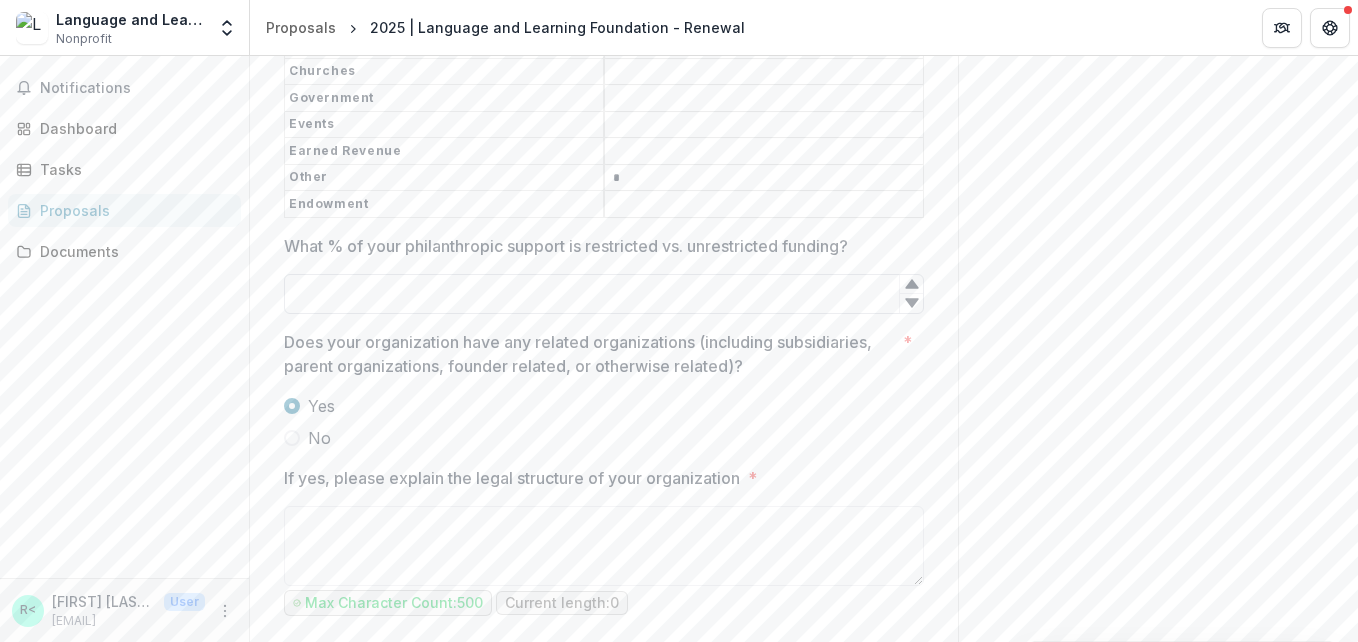 click on "What % of your philanthropic support is restricted vs. unrestricted funding?" at bounding box center (604, 294) 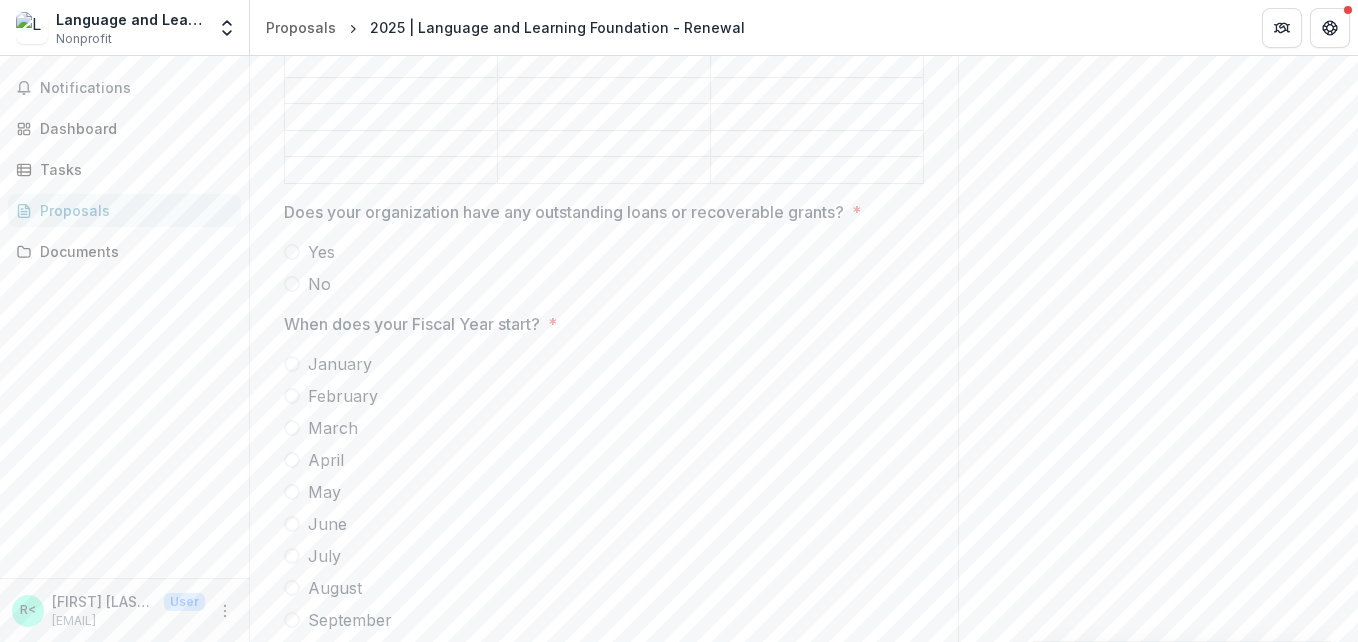 scroll, scrollTop: 12365, scrollLeft: 0, axis: vertical 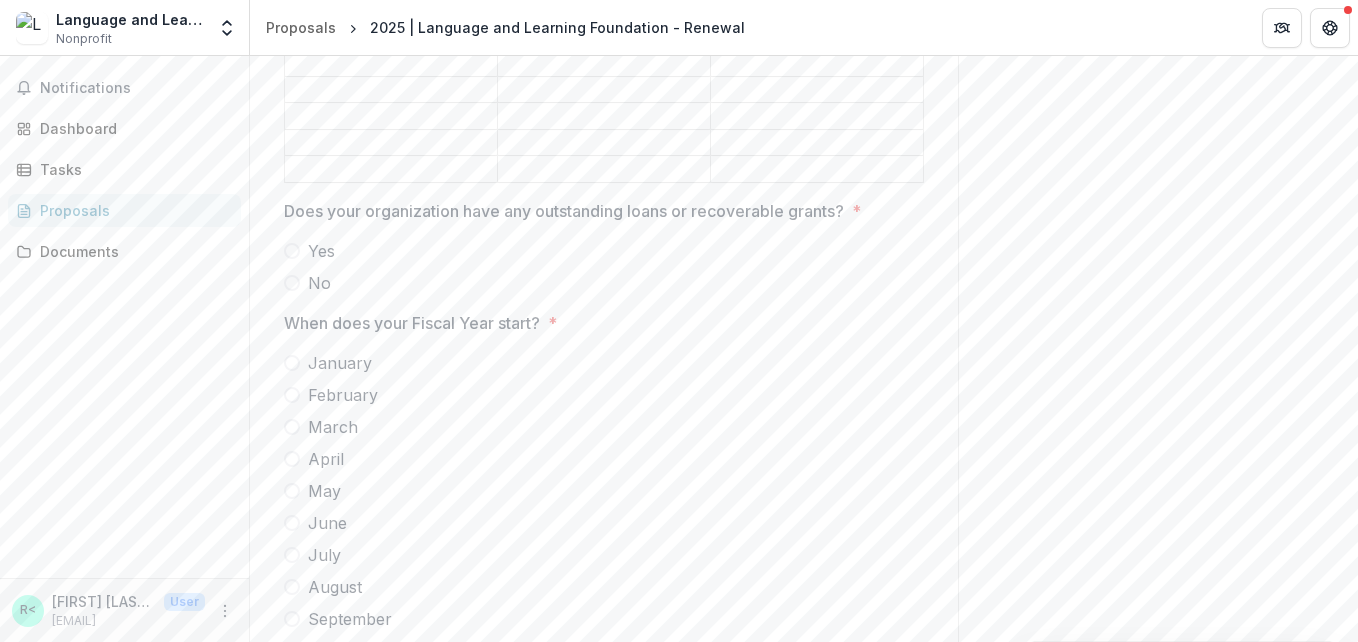 click at bounding box center (292, 283) 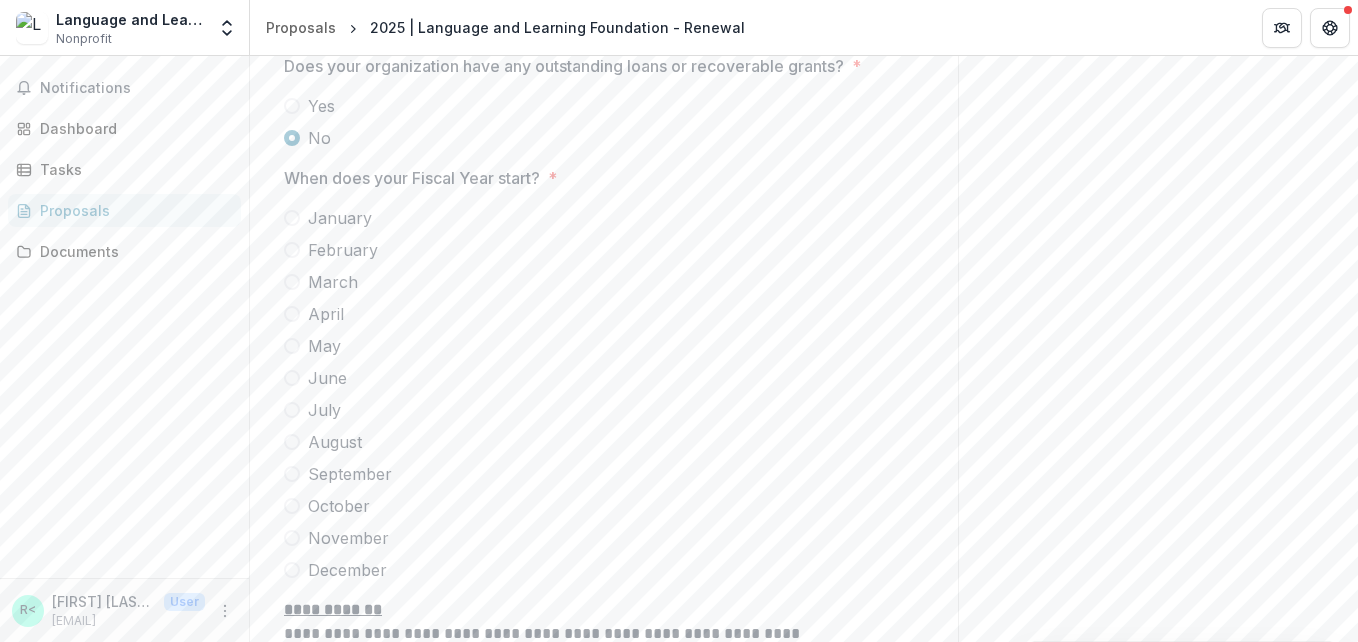 scroll, scrollTop: 12511, scrollLeft: 0, axis: vertical 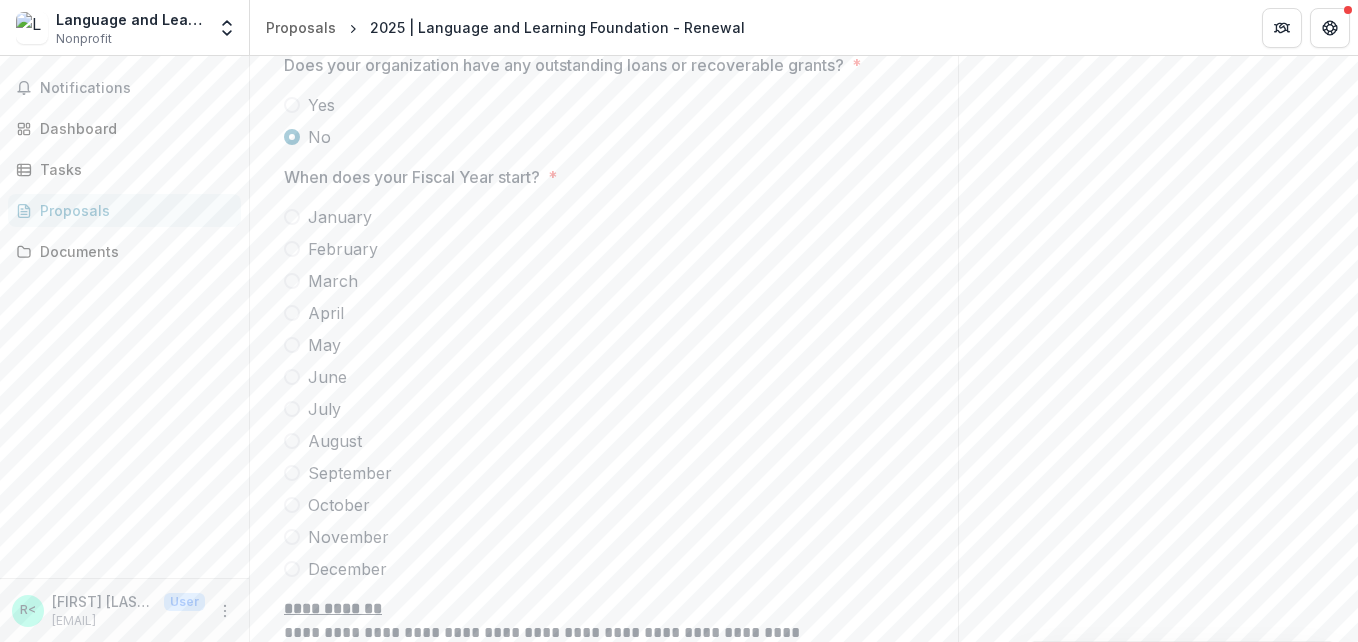 click at bounding box center (292, 313) 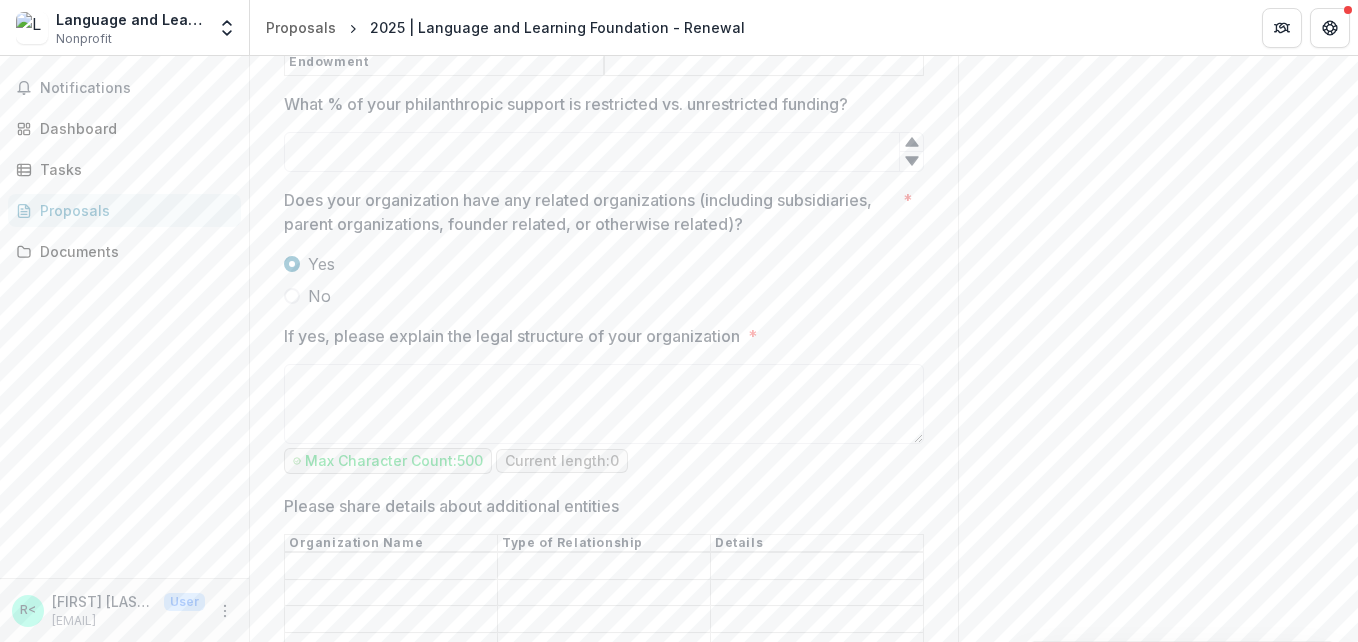 scroll, scrollTop: 11861, scrollLeft: 0, axis: vertical 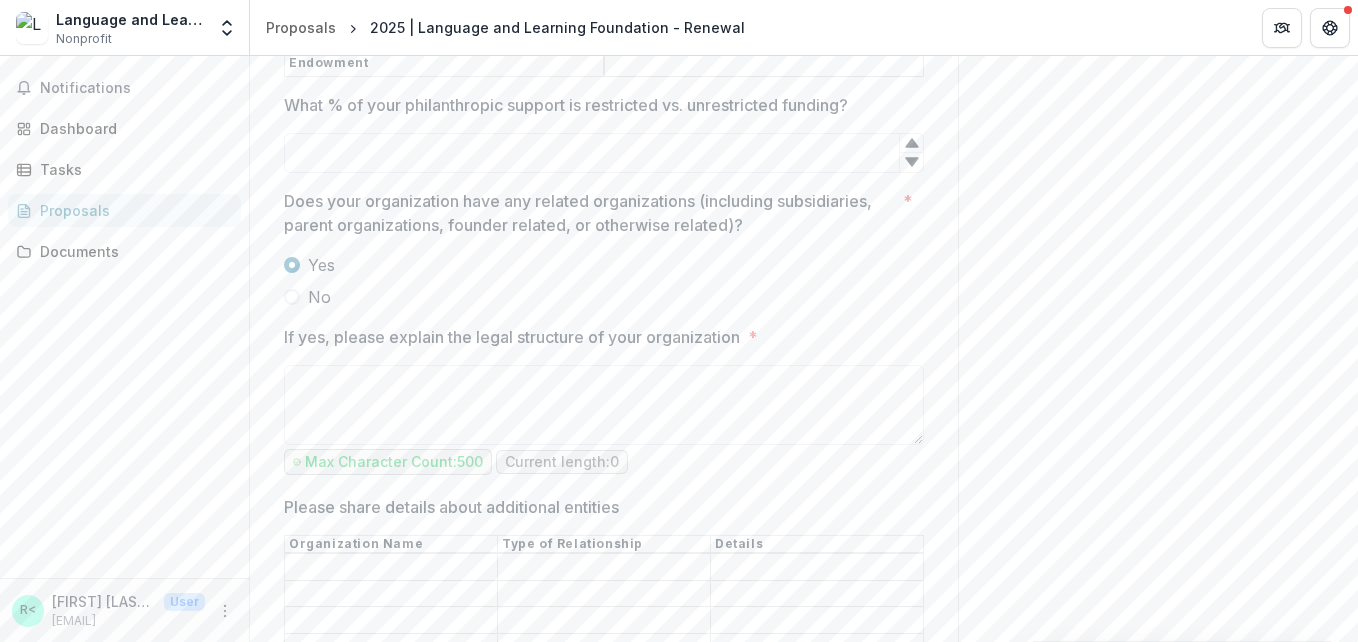 click at bounding box center [292, 297] 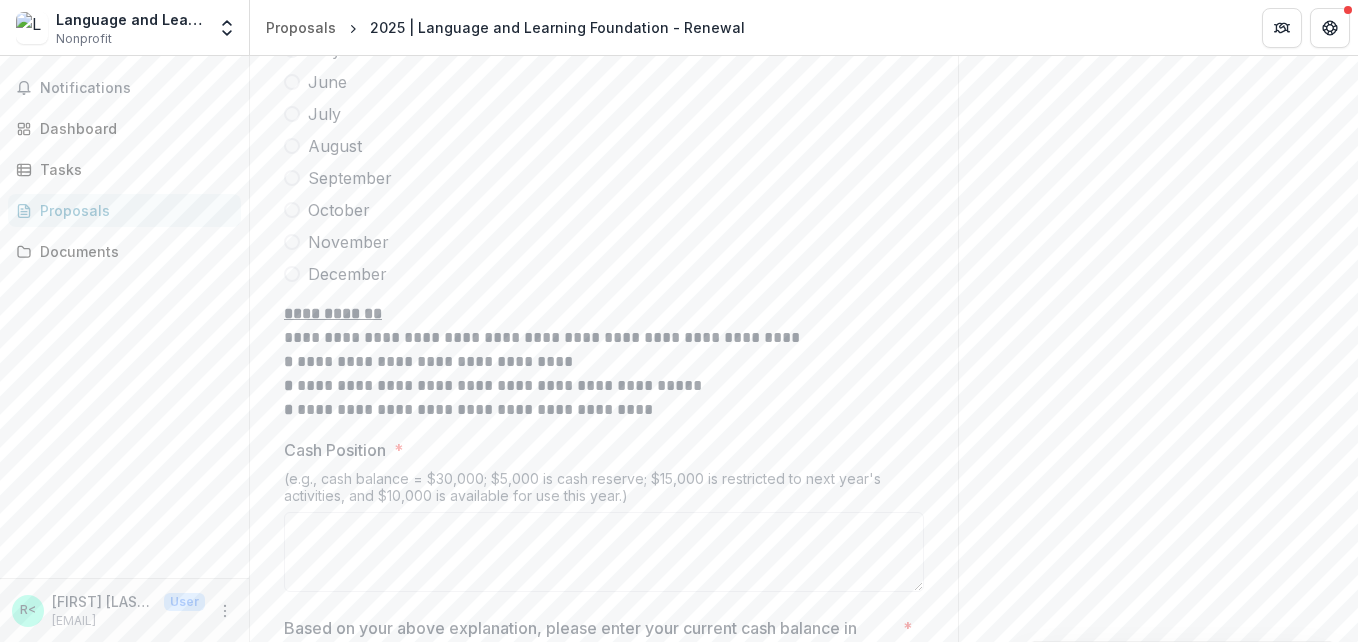 scroll, scrollTop: 12437, scrollLeft: 0, axis: vertical 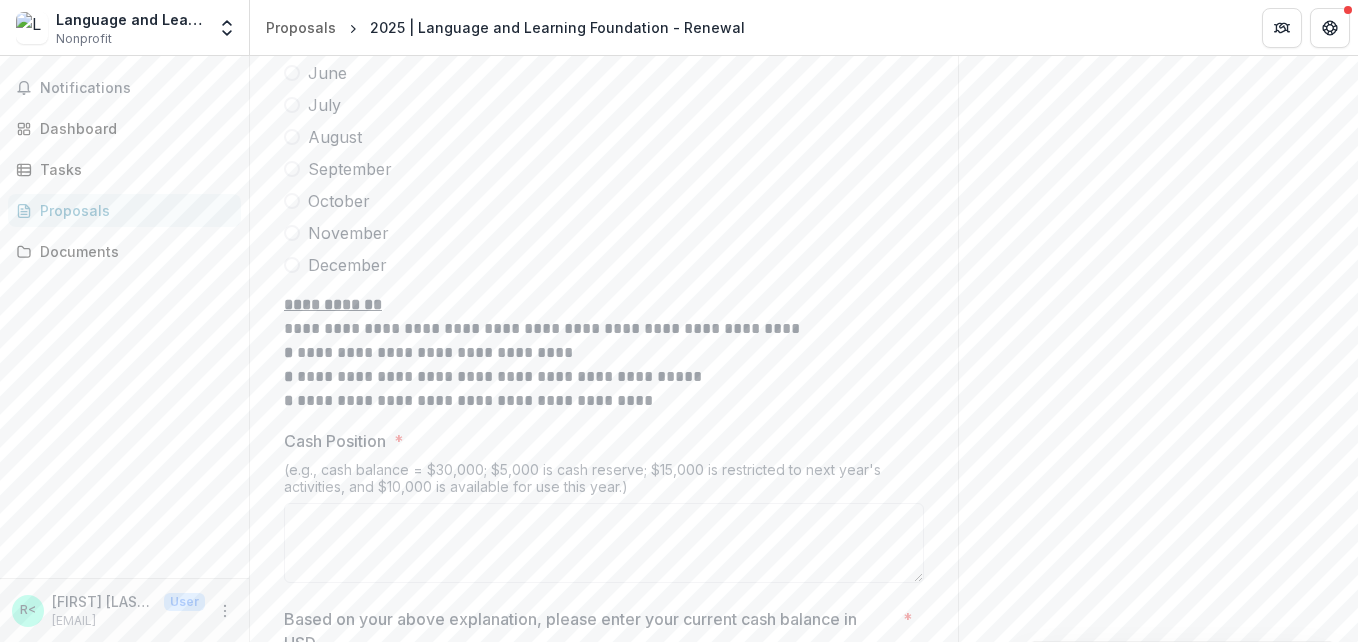 click on "**********" at bounding box center (604, 353) 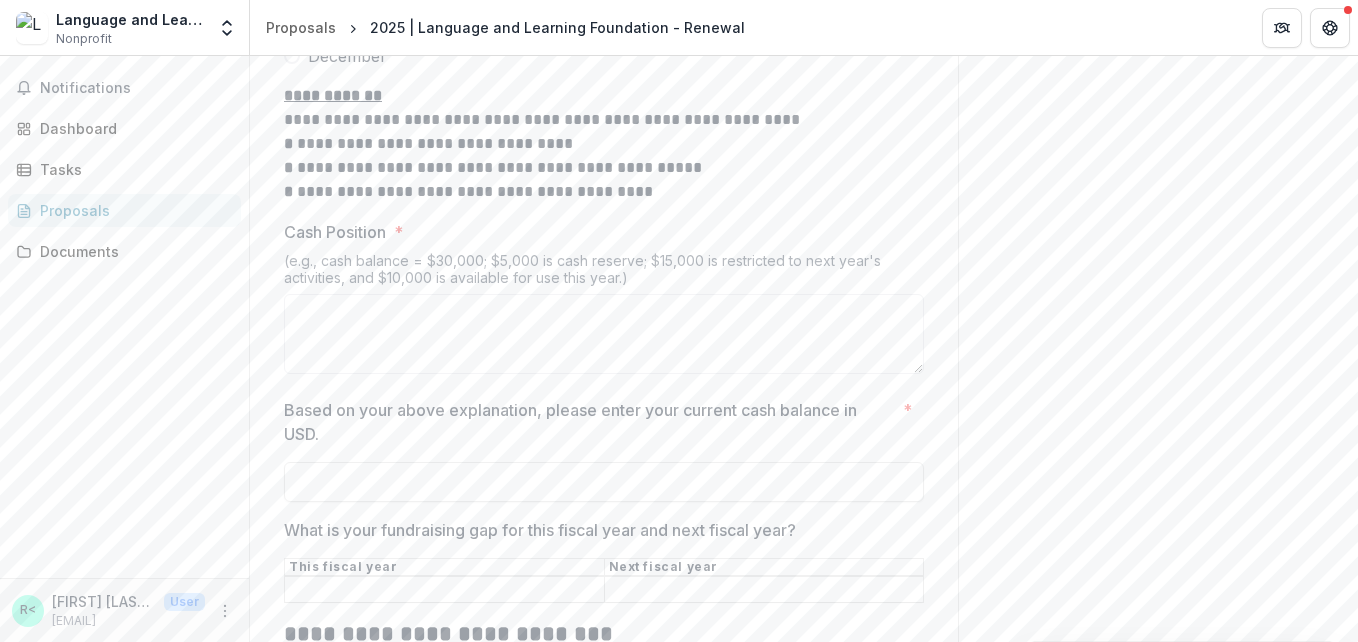 scroll, scrollTop: 12647, scrollLeft: 0, axis: vertical 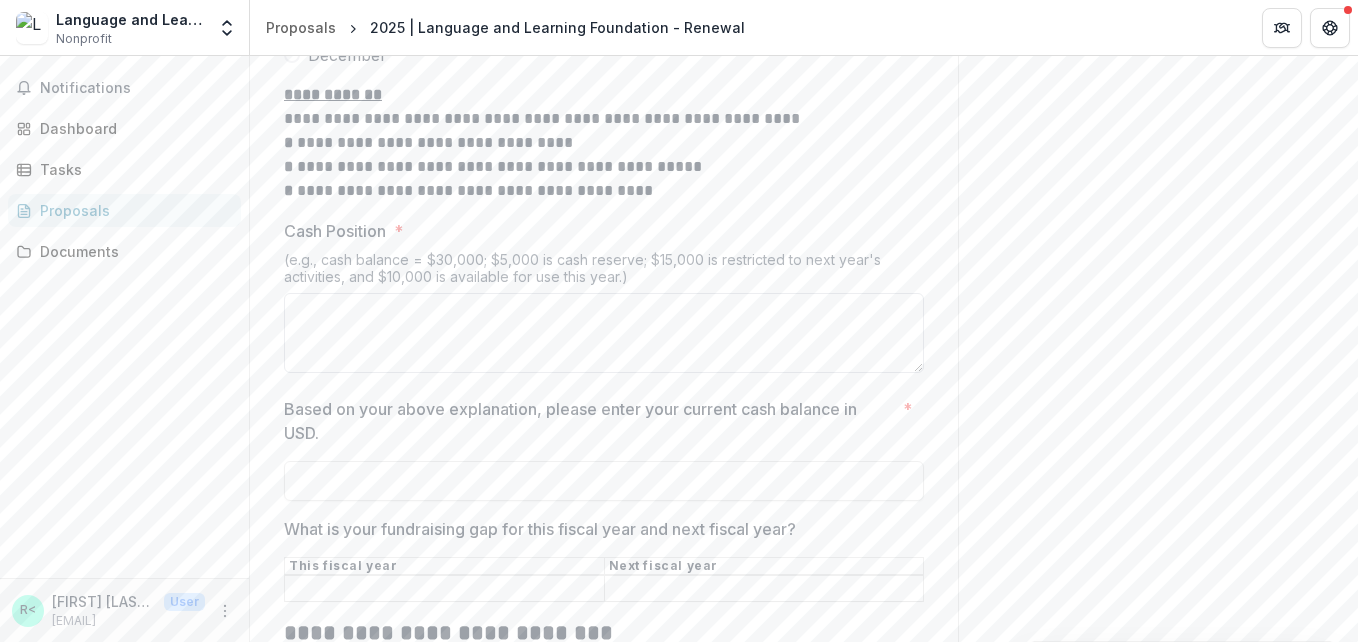 click on "Cash Position *" at bounding box center [604, 333] 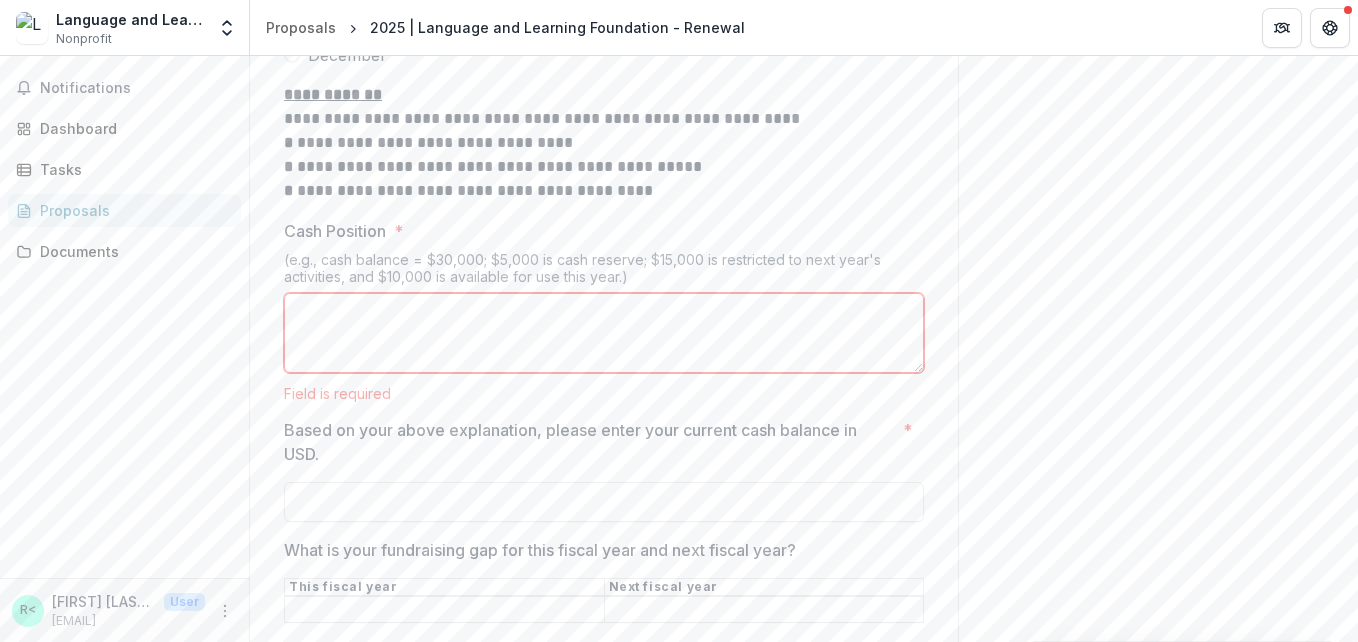 click on "**********" at bounding box center [604, 143] 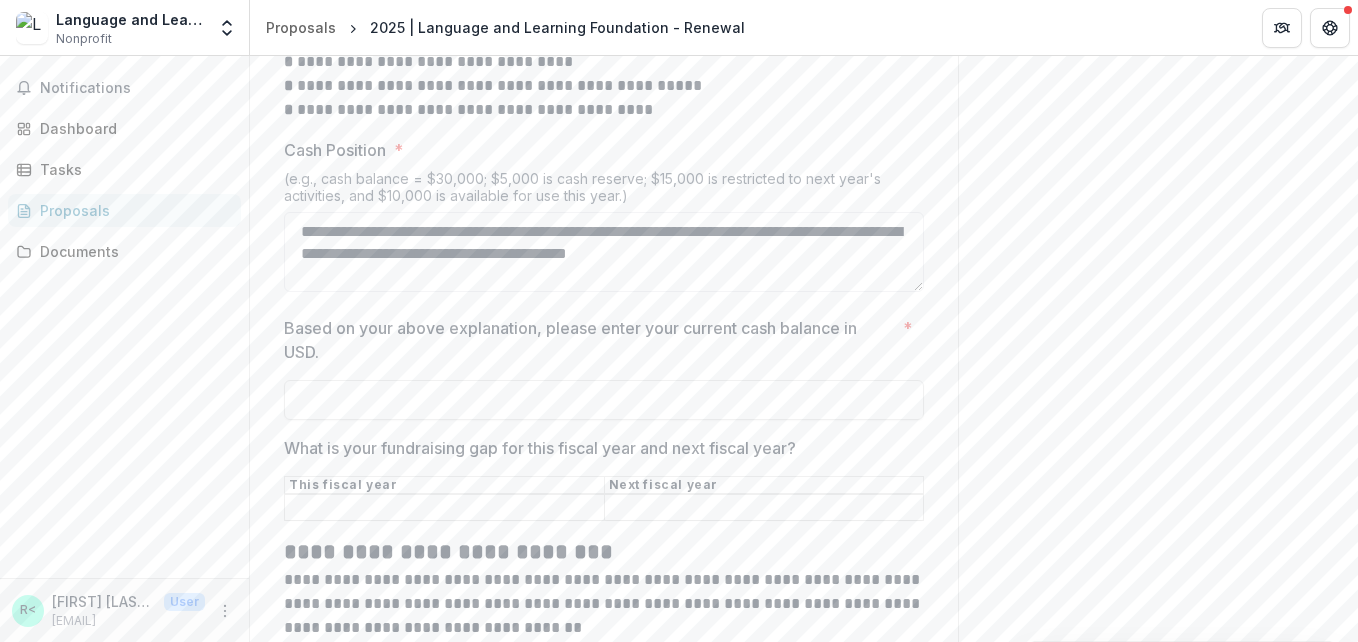 scroll, scrollTop: 12733, scrollLeft: 0, axis: vertical 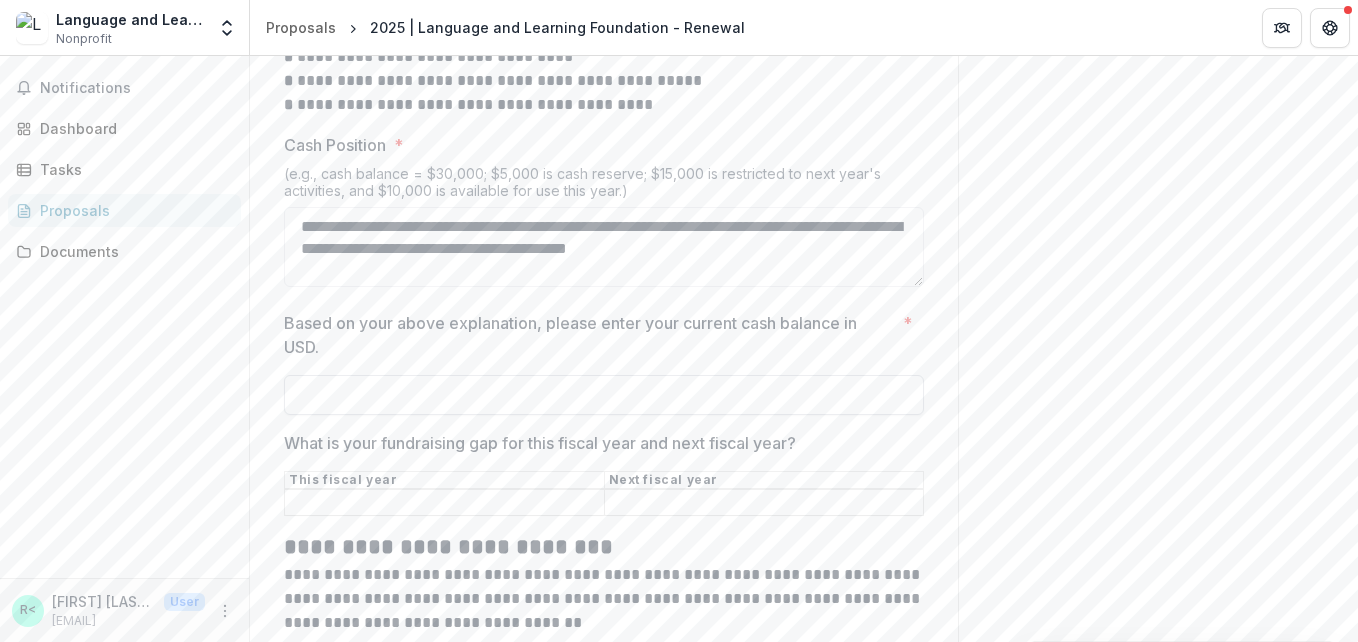 type on "**********" 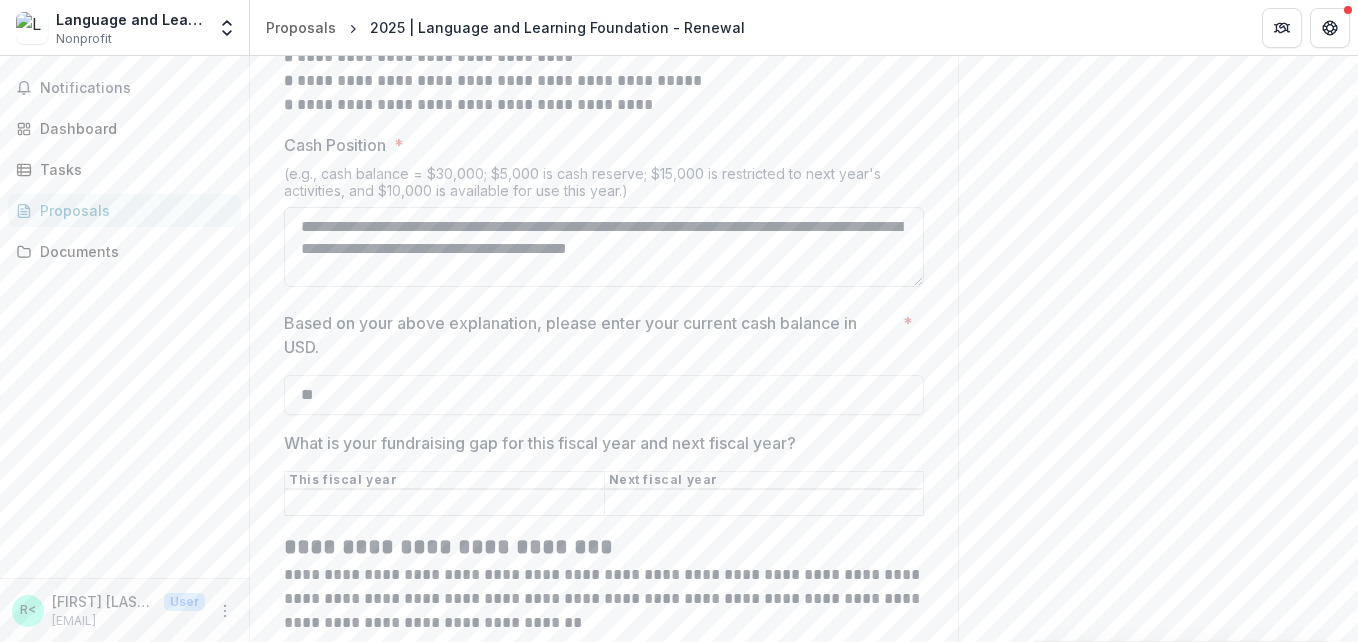 click on "**********" at bounding box center (604, 247) 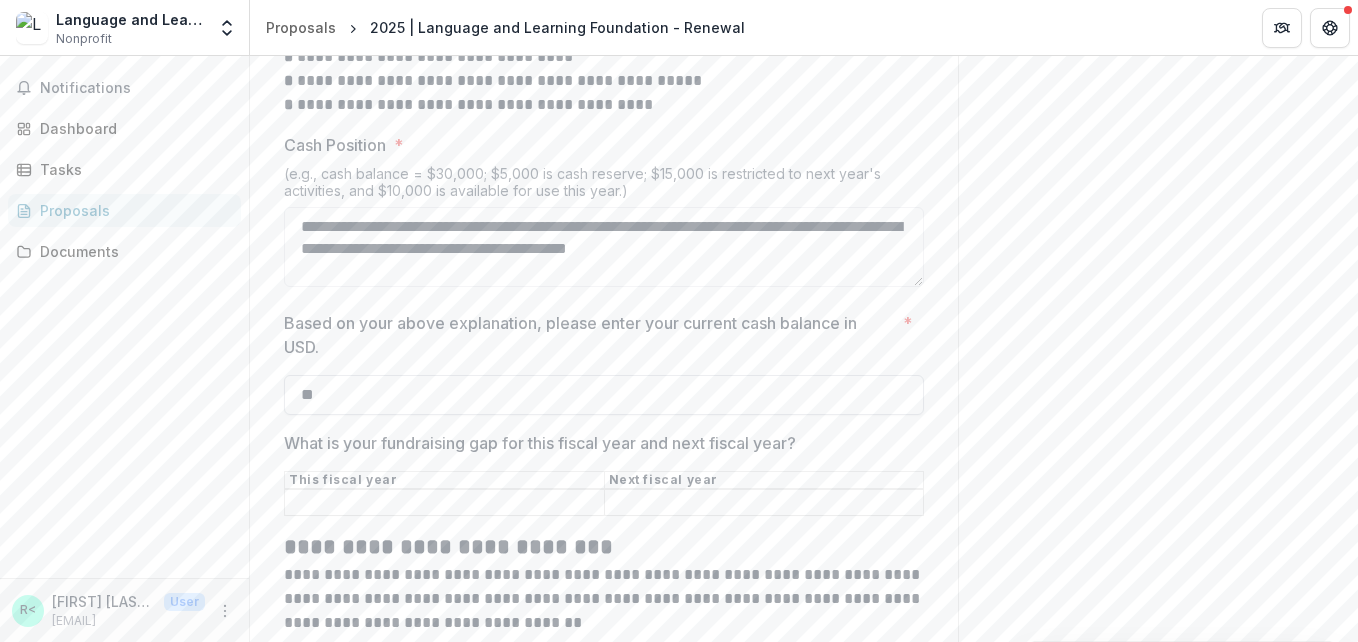 click on "**" at bounding box center [604, 395] 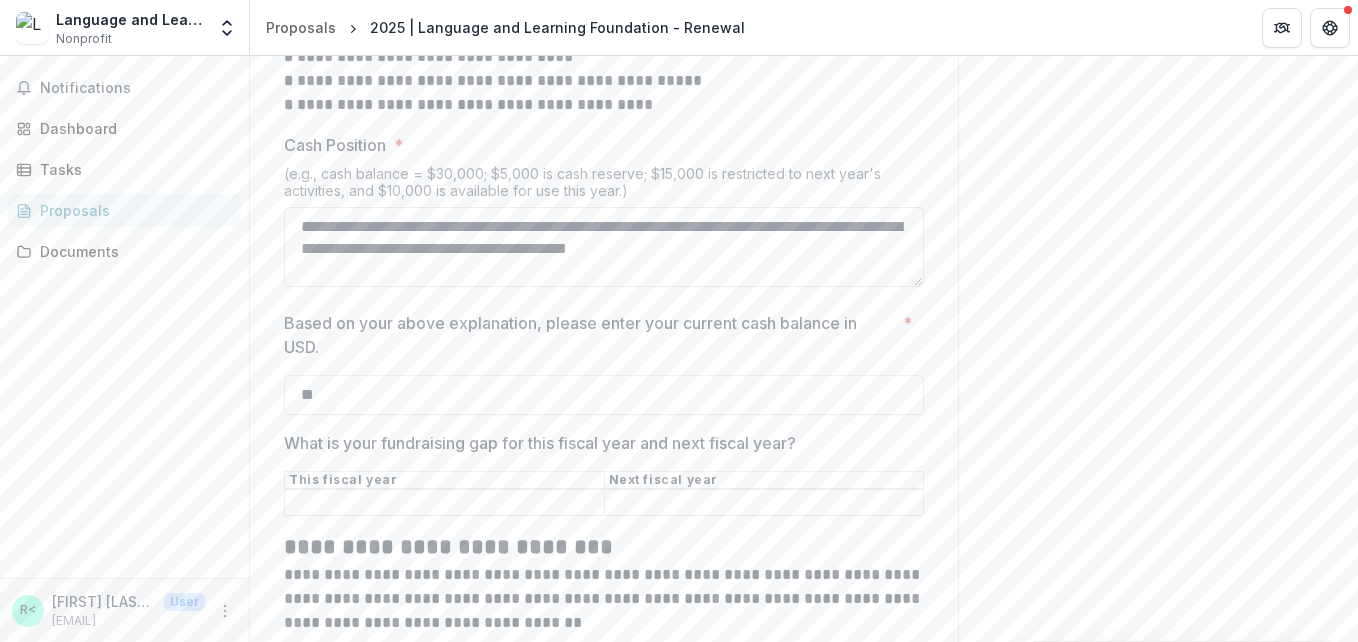drag, startPoint x: 508, startPoint y: 260, endPoint x: 511, endPoint y: 243, distance: 17.262676 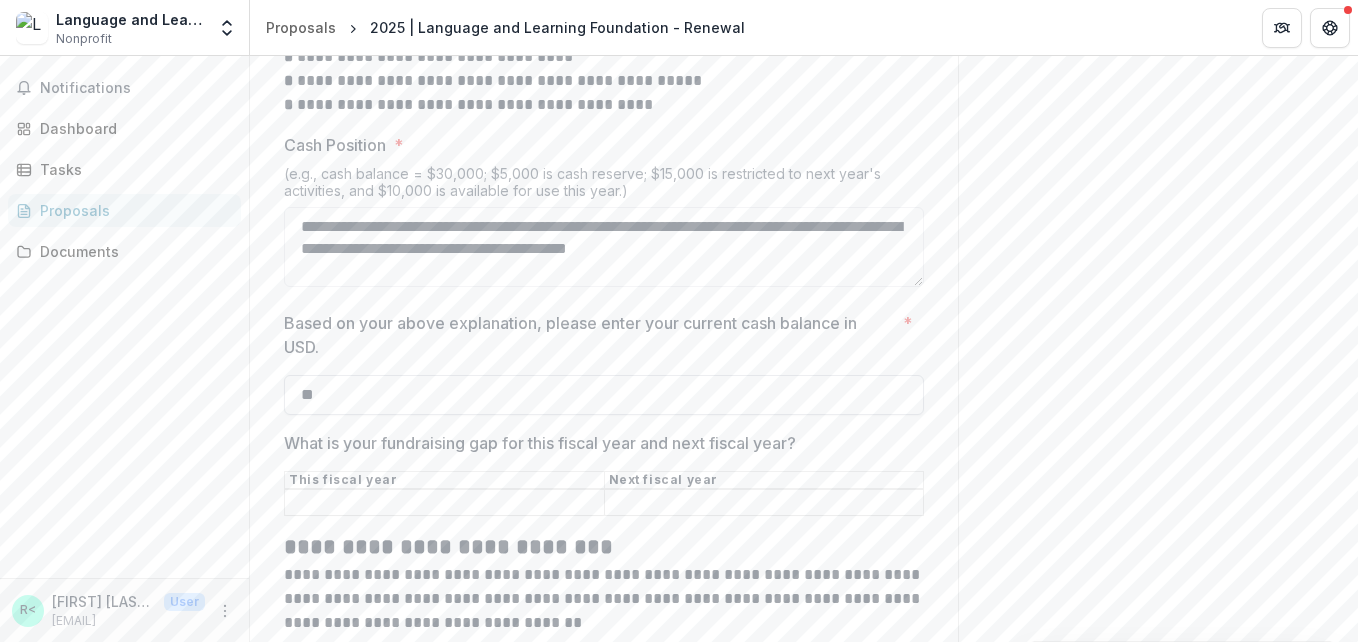 click on "**" at bounding box center [604, 395] 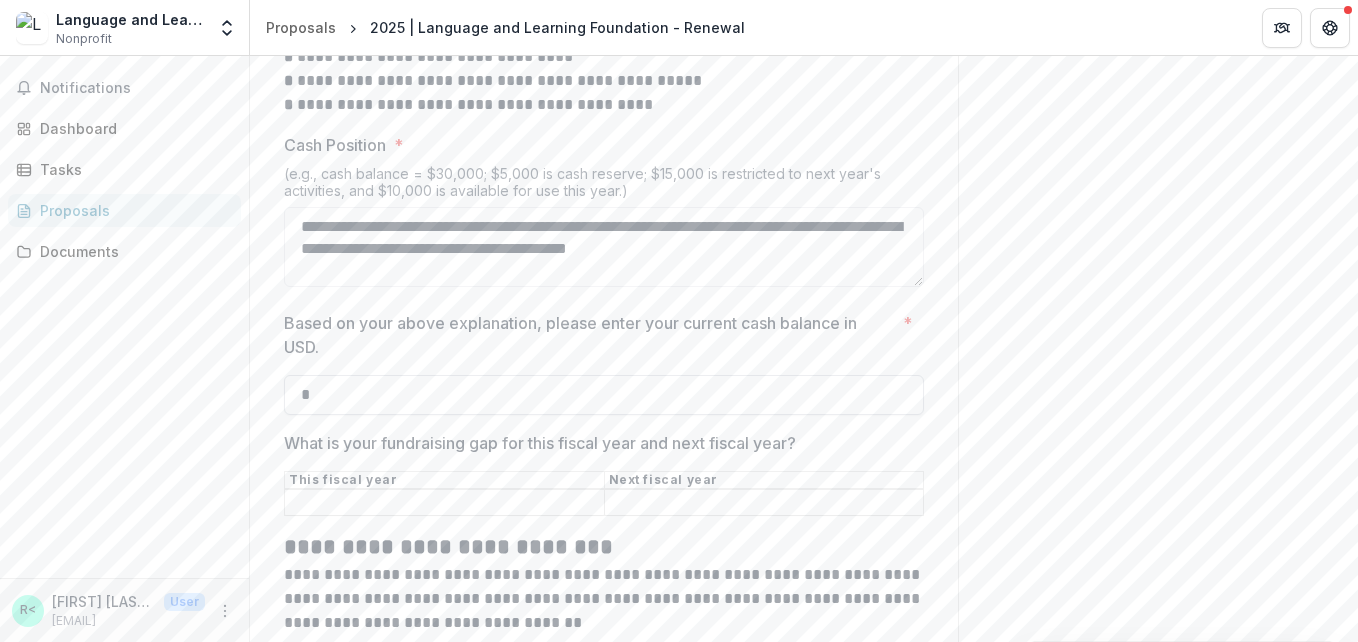 paste on "*********" 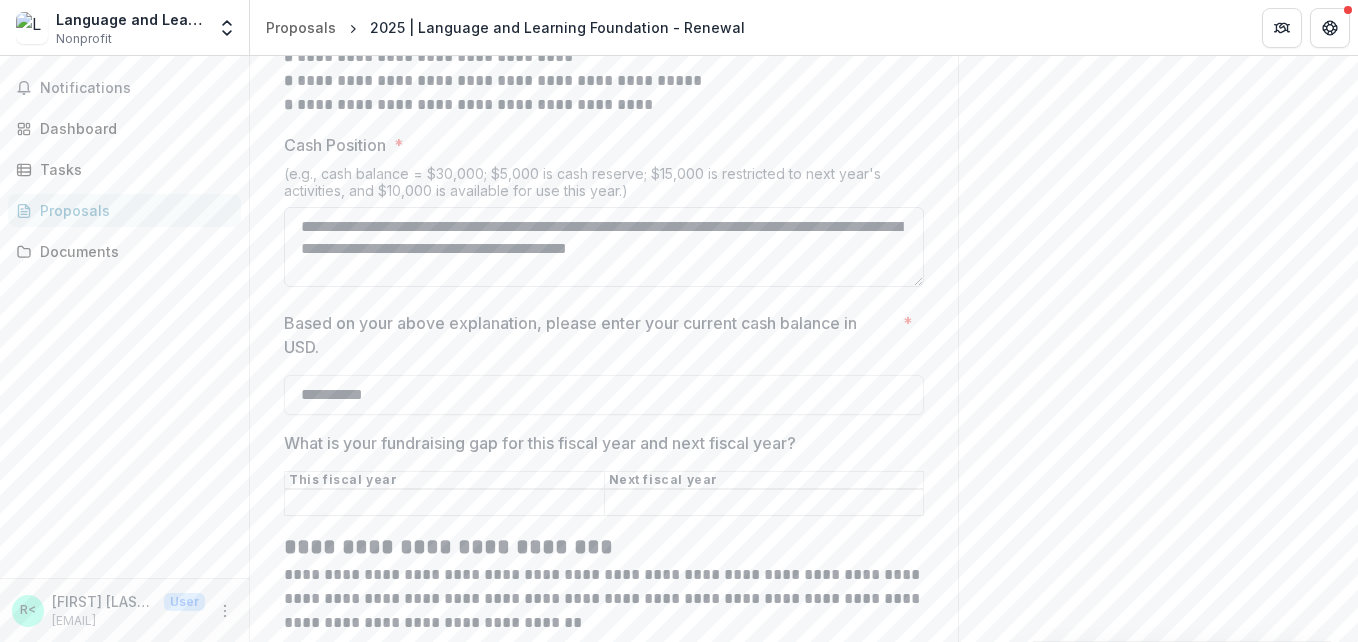 type on "**********" 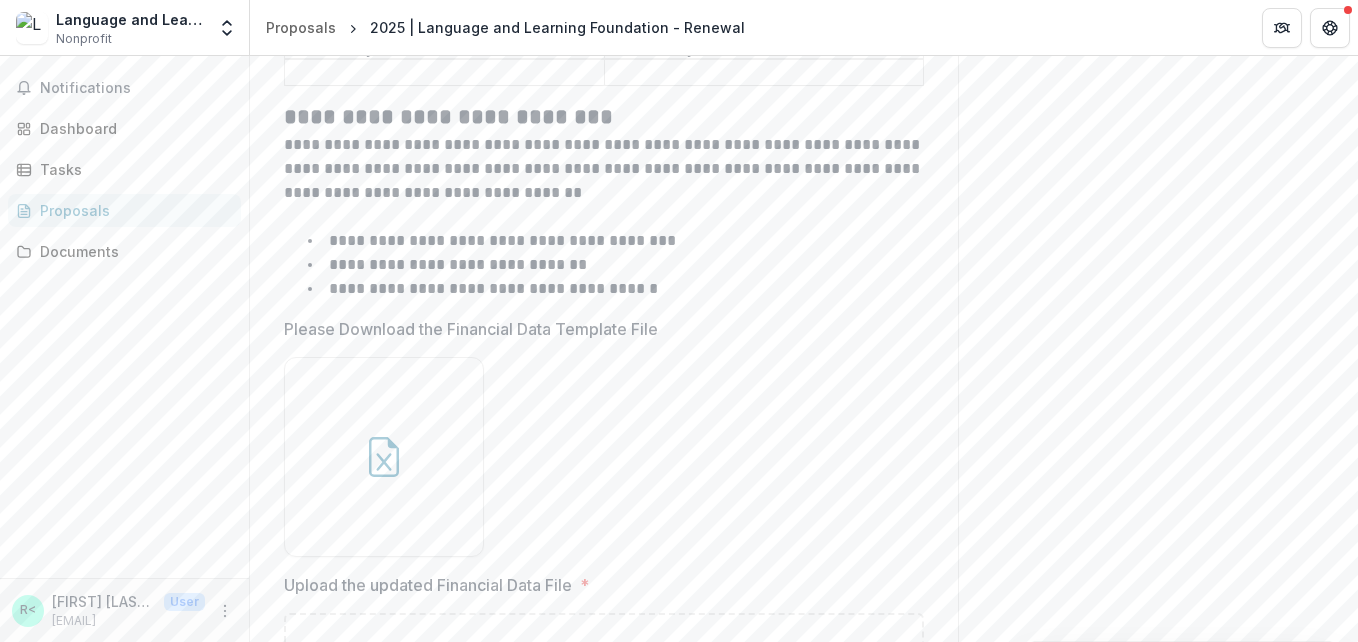 scroll, scrollTop: 13164, scrollLeft: 0, axis: vertical 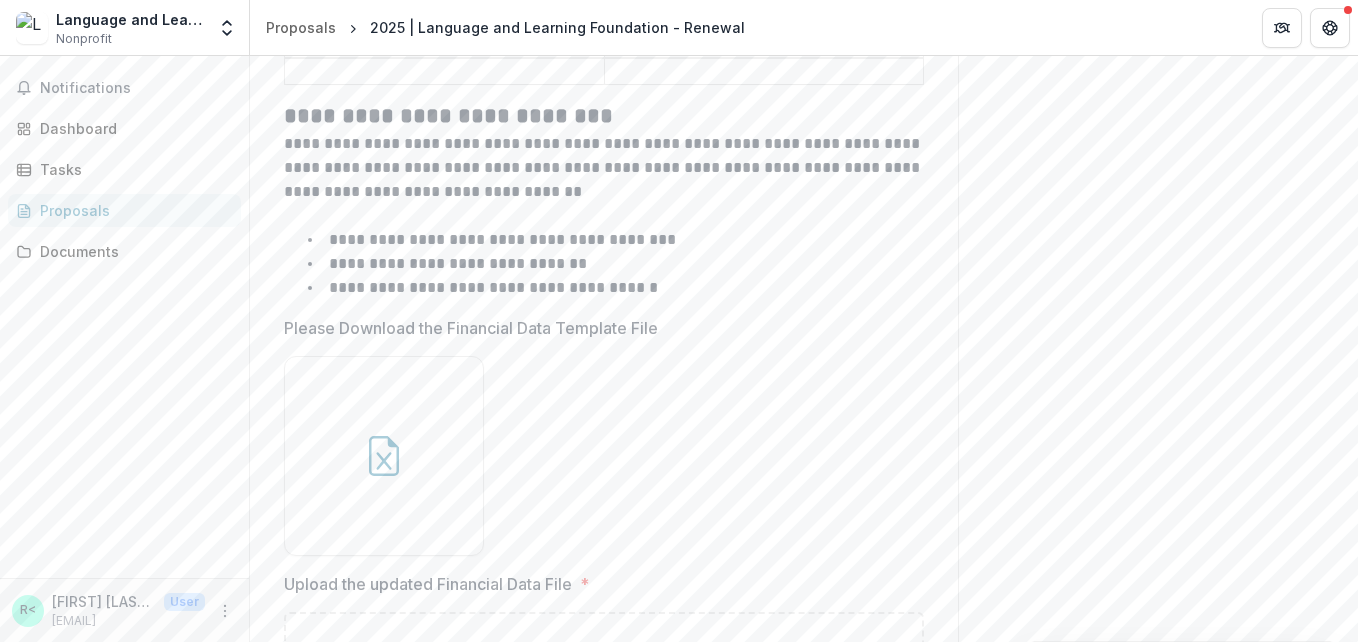 type on "**********" 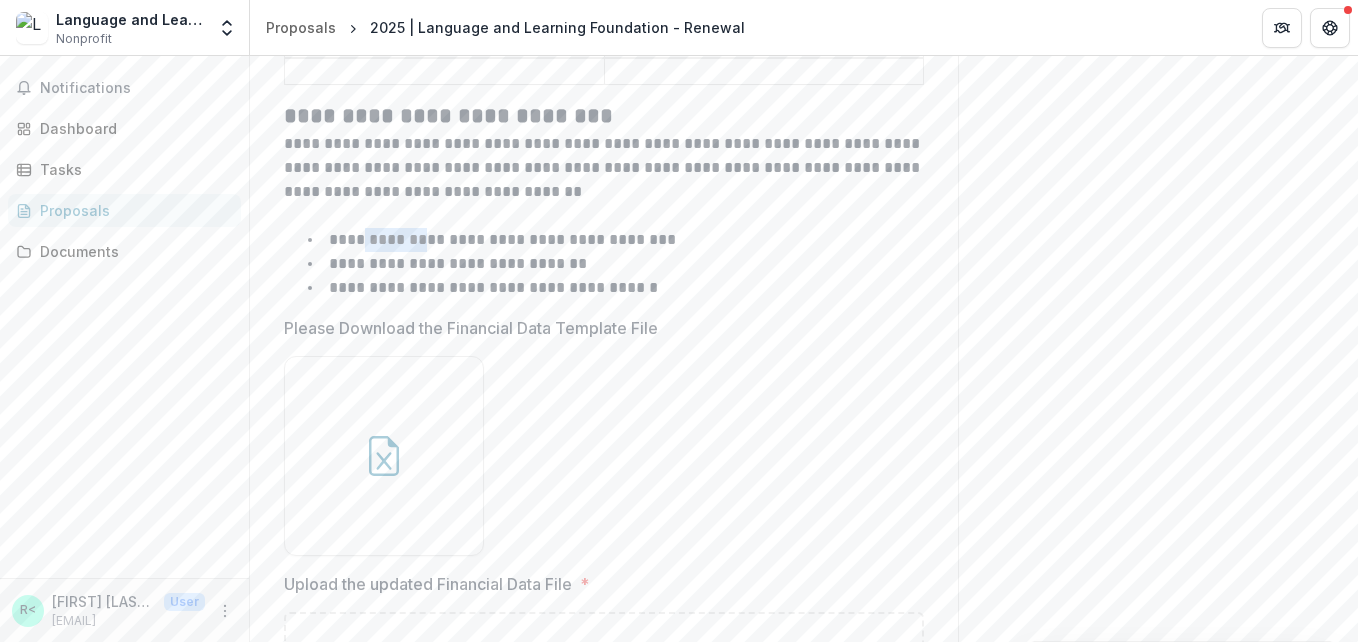 drag, startPoint x: 363, startPoint y: 272, endPoint x: 428, endPoint y: 269, distance: 65.06919 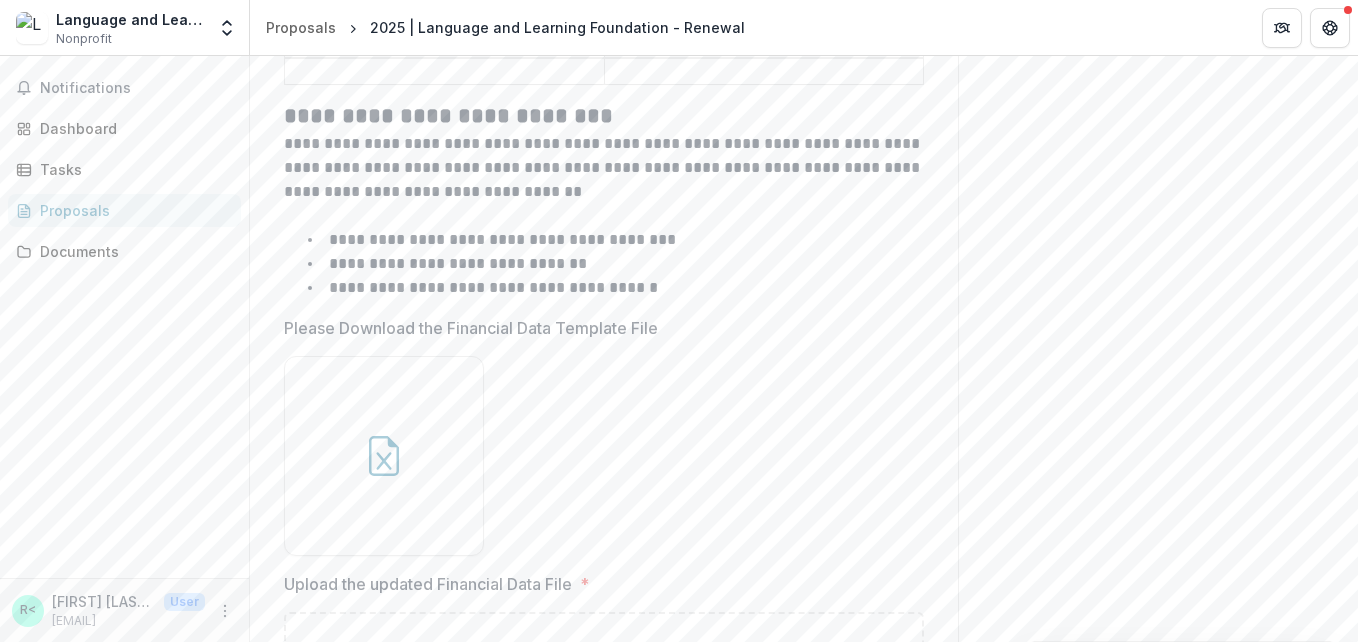 click on "**********" at bounding box center [616, 264] 